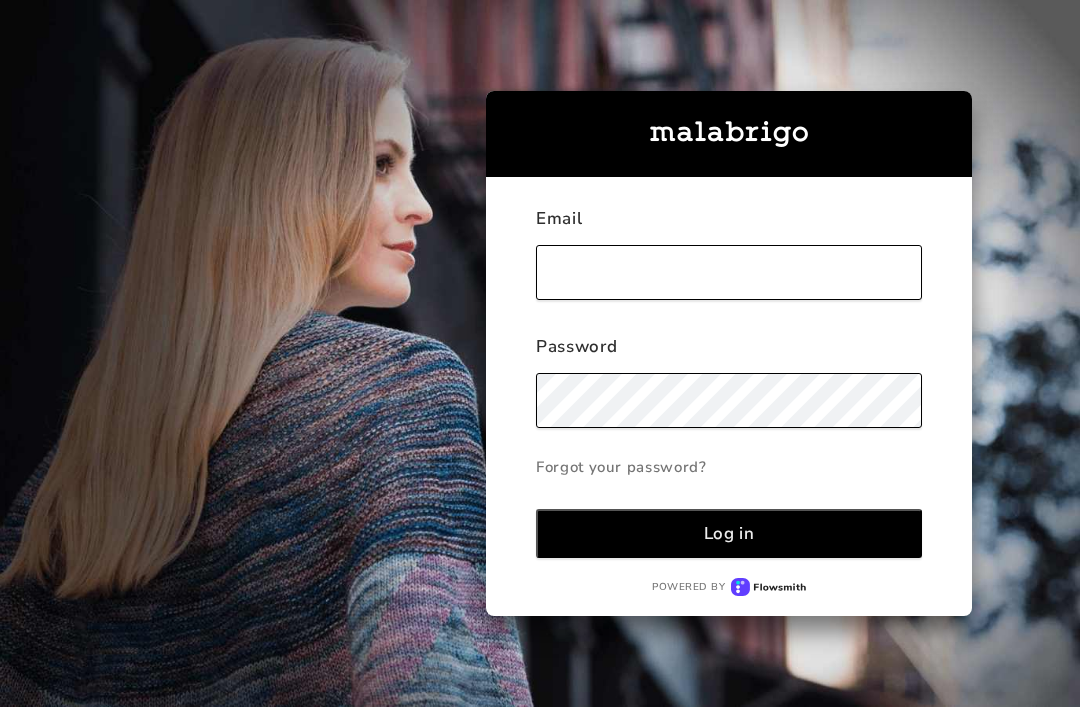 scroll, scrollTop: 0, scrollLeft: 0, axis: both 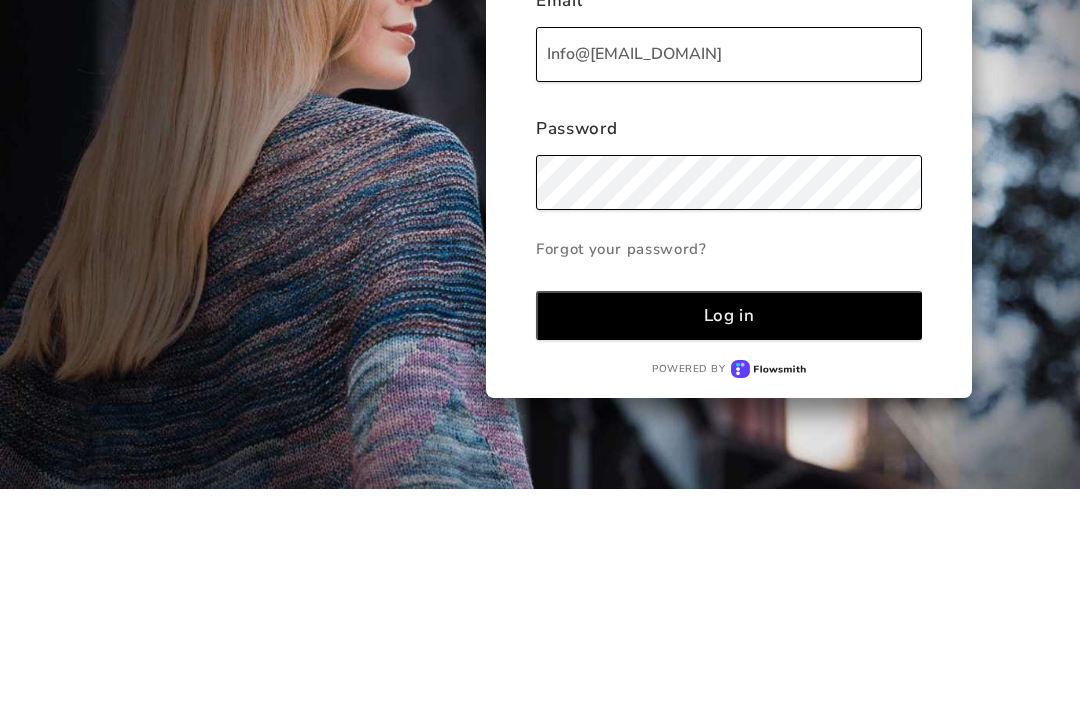 type on "Info@[EMAIL_DOMAIN]" 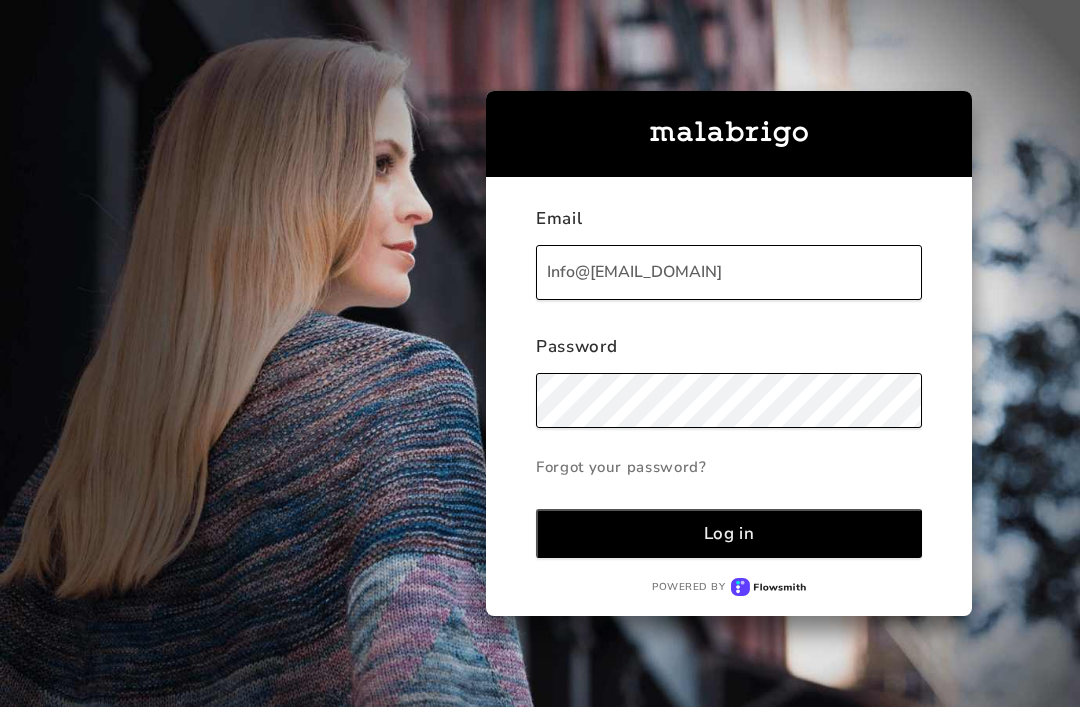 click on "Log in" at bounding box center [729, 533] 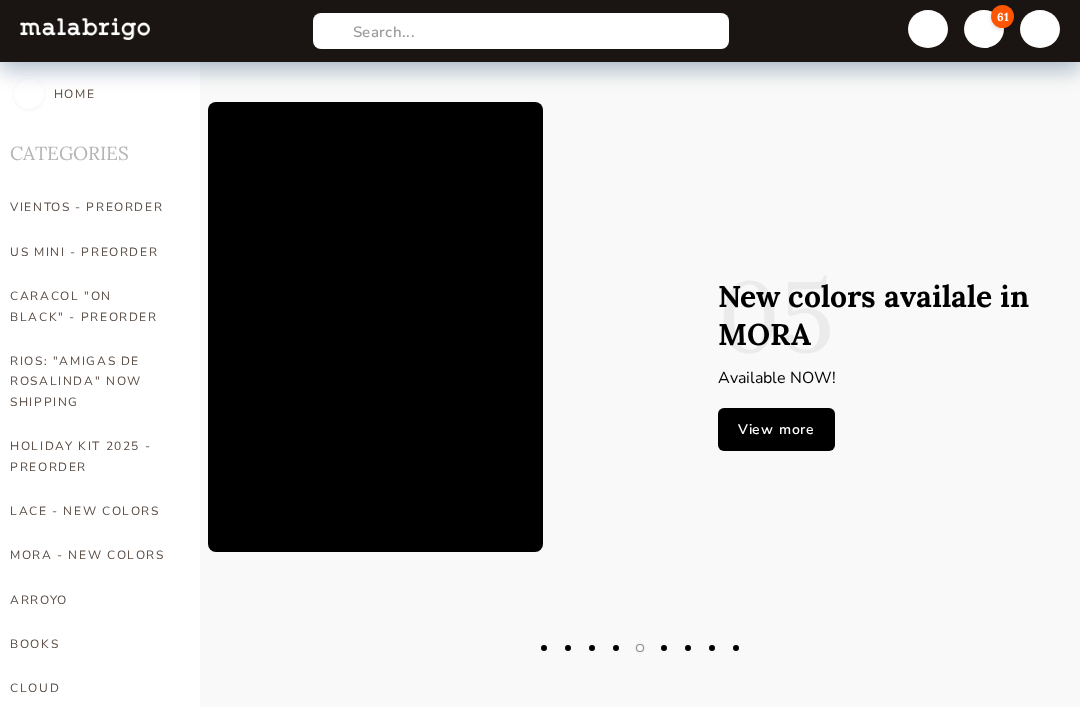 scroll, scrollTop: 0, scrollLeft: 0, axis: both 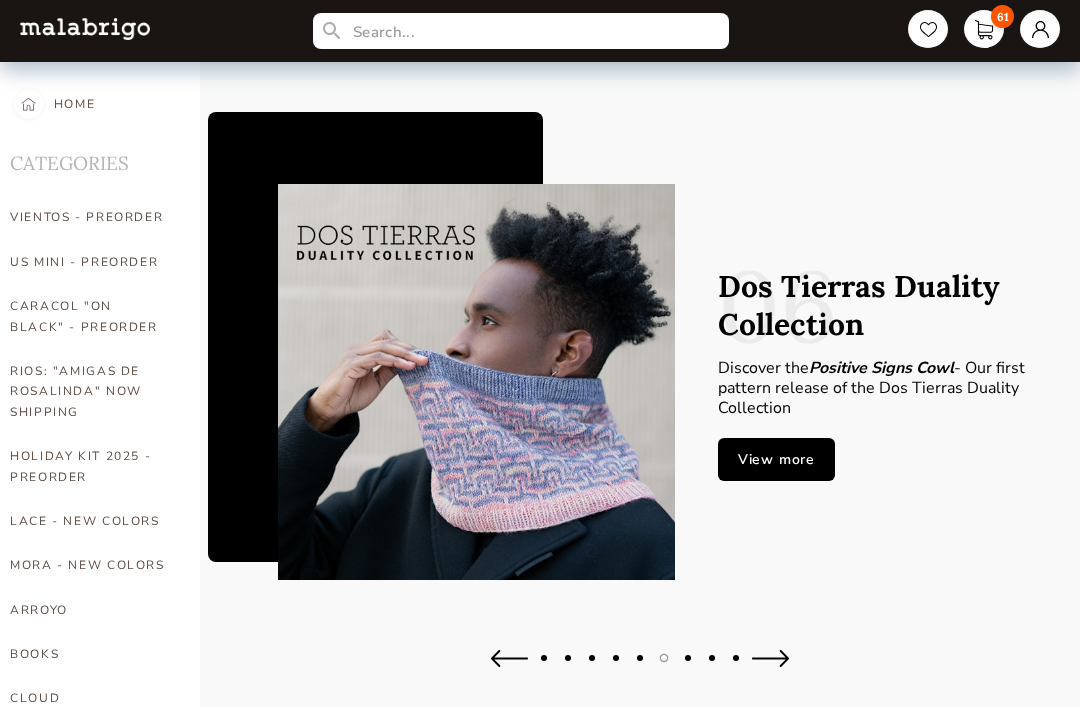 click on "VIENTOS - PREORDER" at bounding box center [90, 217] 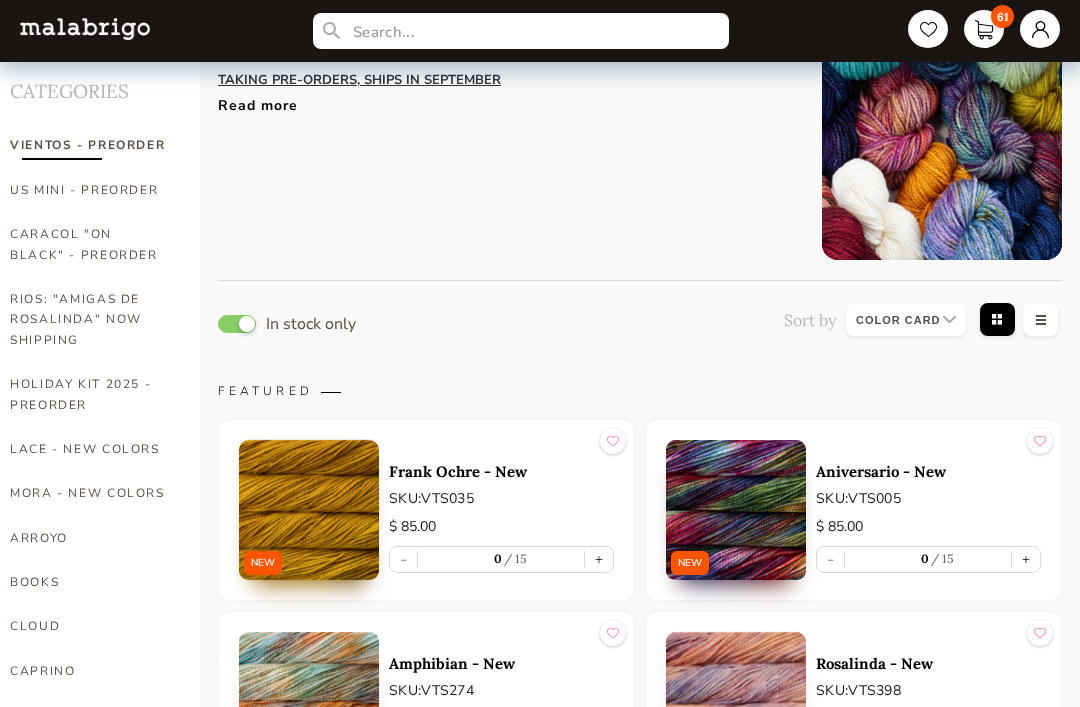 scroll, scrollTop: 0, scrollLeft: 0, axis: both 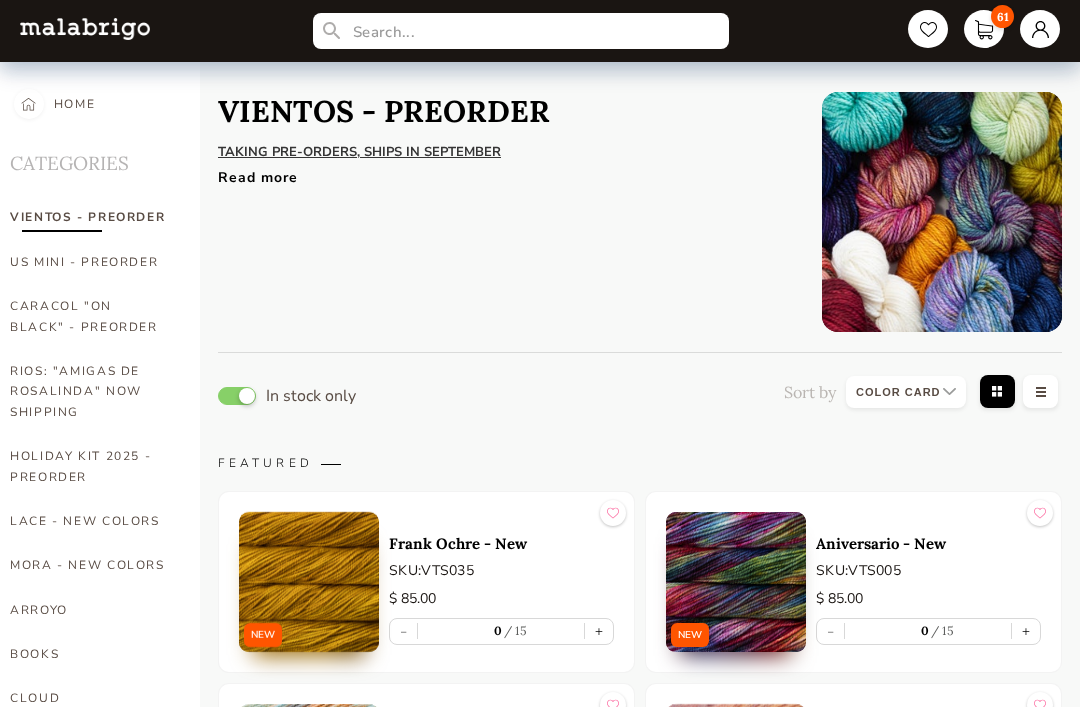 click on "61" at bounding box center (1002, 16) 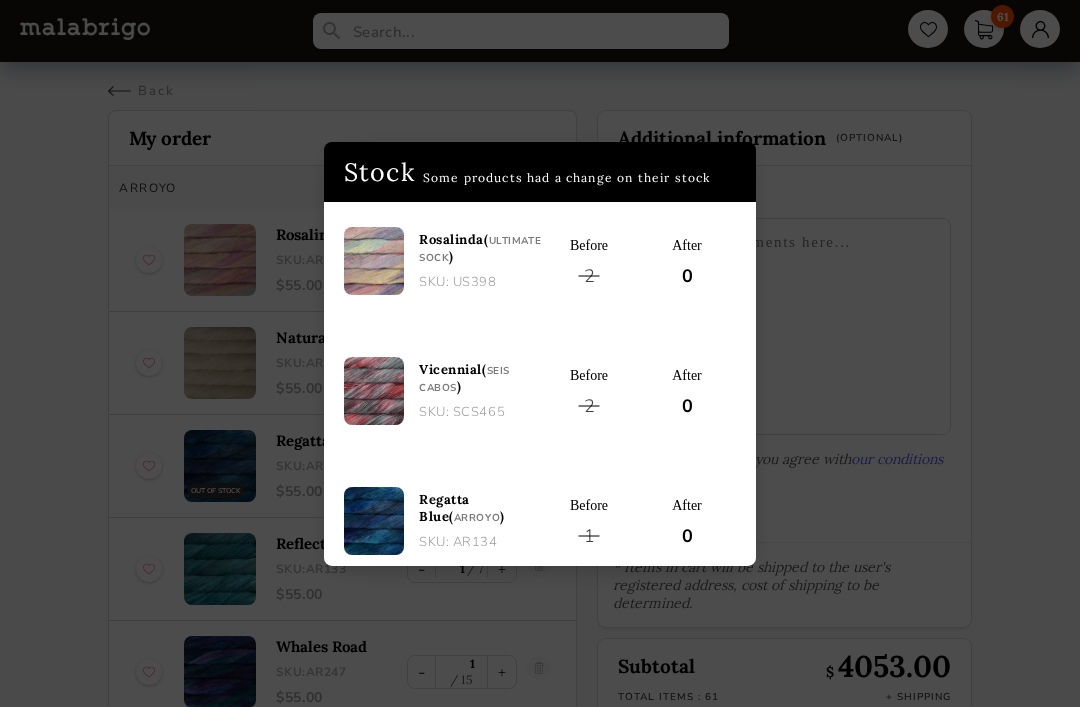 scroll, scrollTop: 0, scrollLeft: 0, axis: both 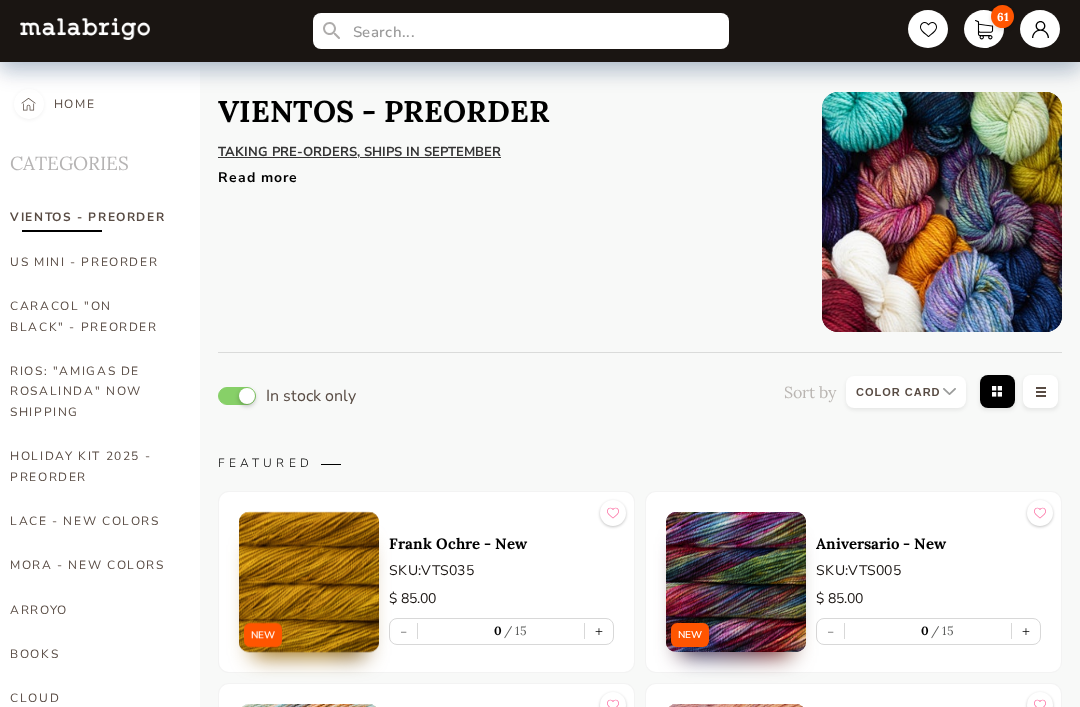 click on "US MINI - PREORDER" at bounding box center [90, 262] 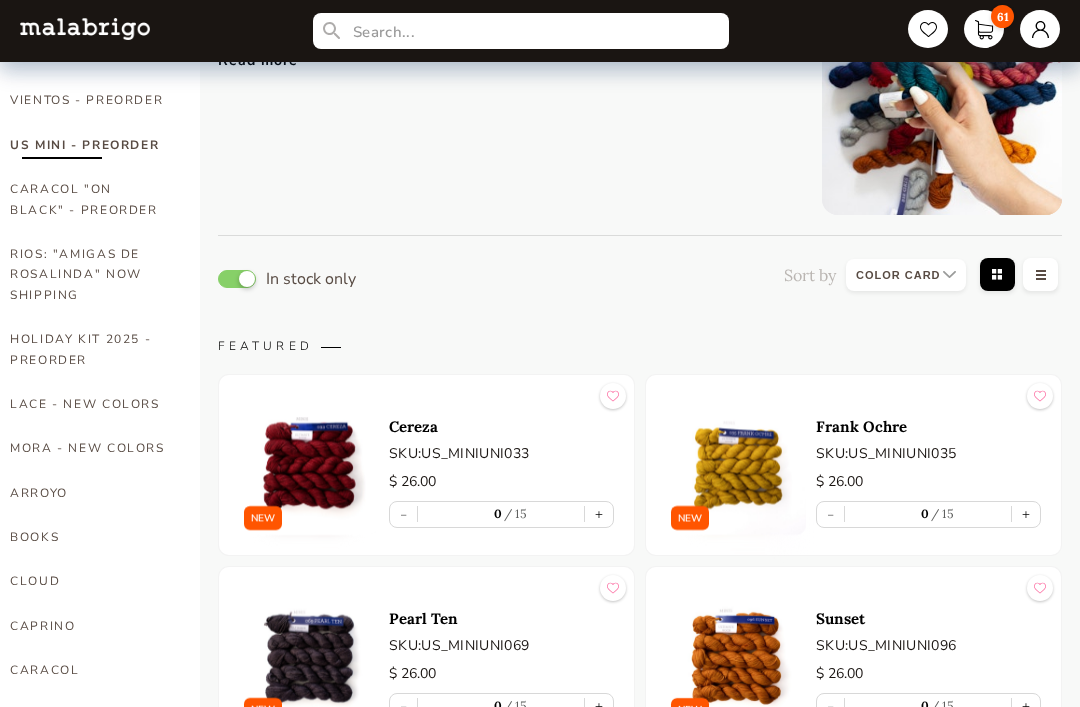 scroll, scrollTop: 0, scrollLeft: 0, axis: both 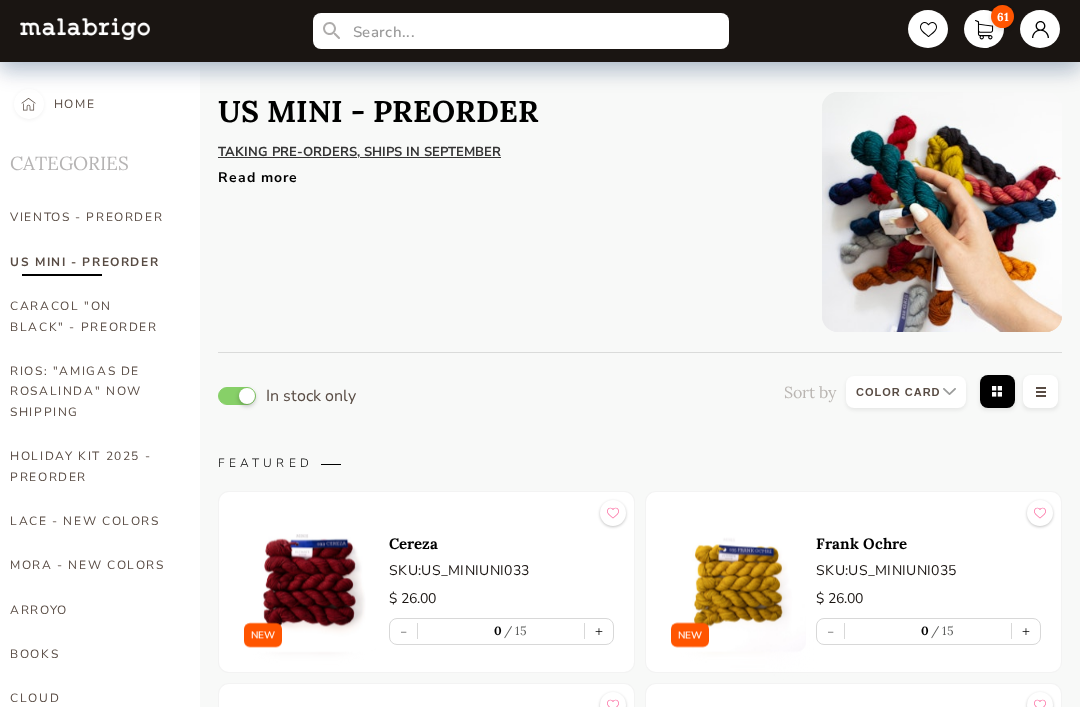 click on "CARACOL "ON BLACK" - PREORDER" at bounding box center (90, 316) 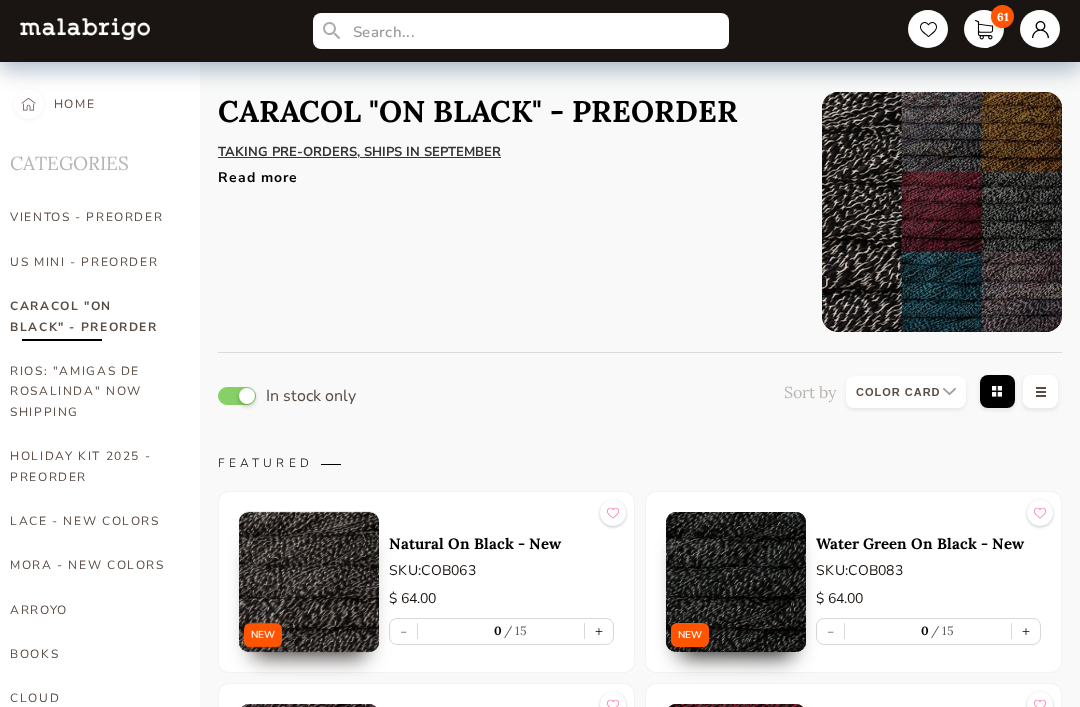 click on "RIOS: "AMIGAS DE ROSALINDA"  NOW SHIPPING" at bounding box center (90, 391) 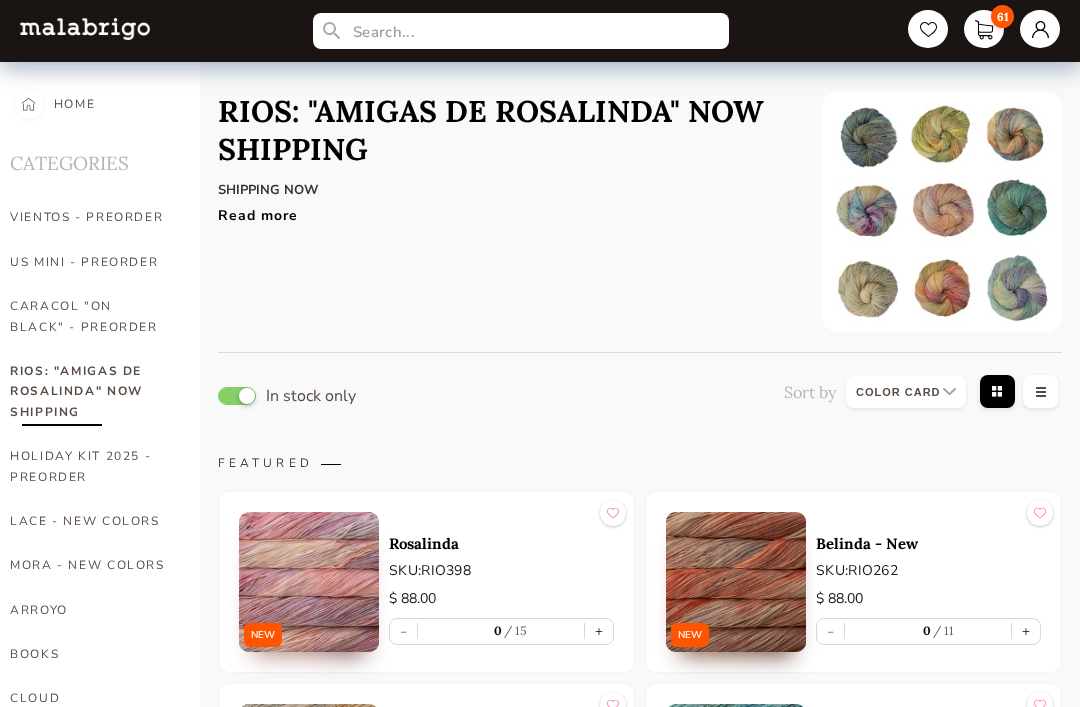 click on "HOLIDAY KIT 2025 - PREORDER" at bounding box center [90, 466] 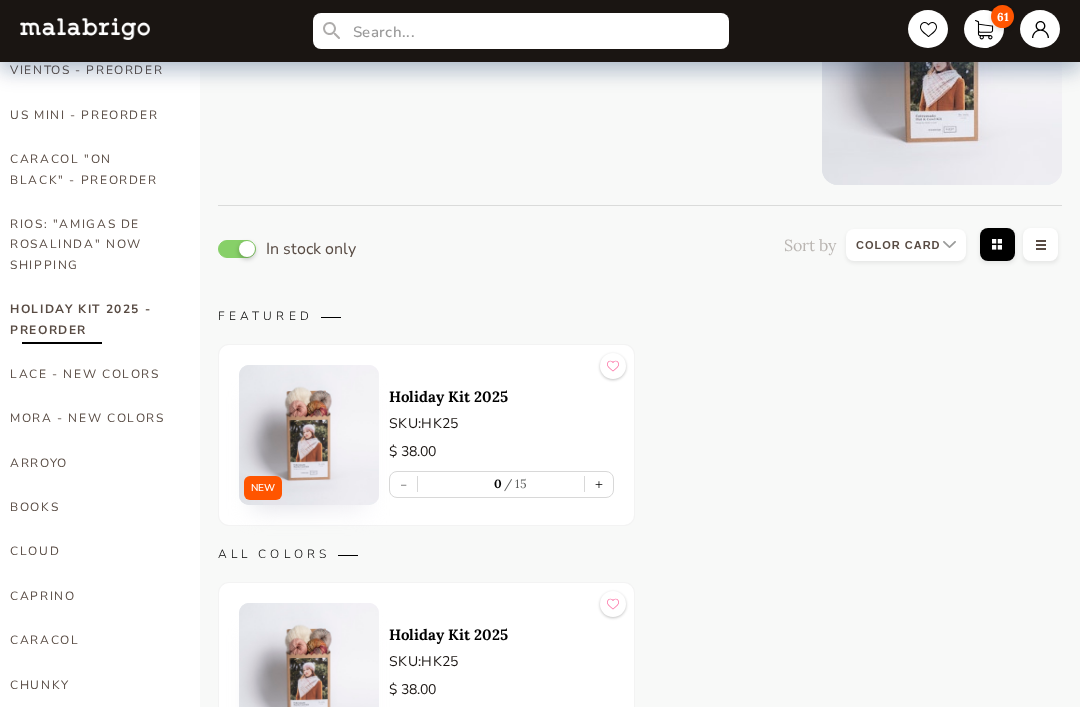 scroll, scrollTop: 147, scrollLeft: 0, axis: vertical 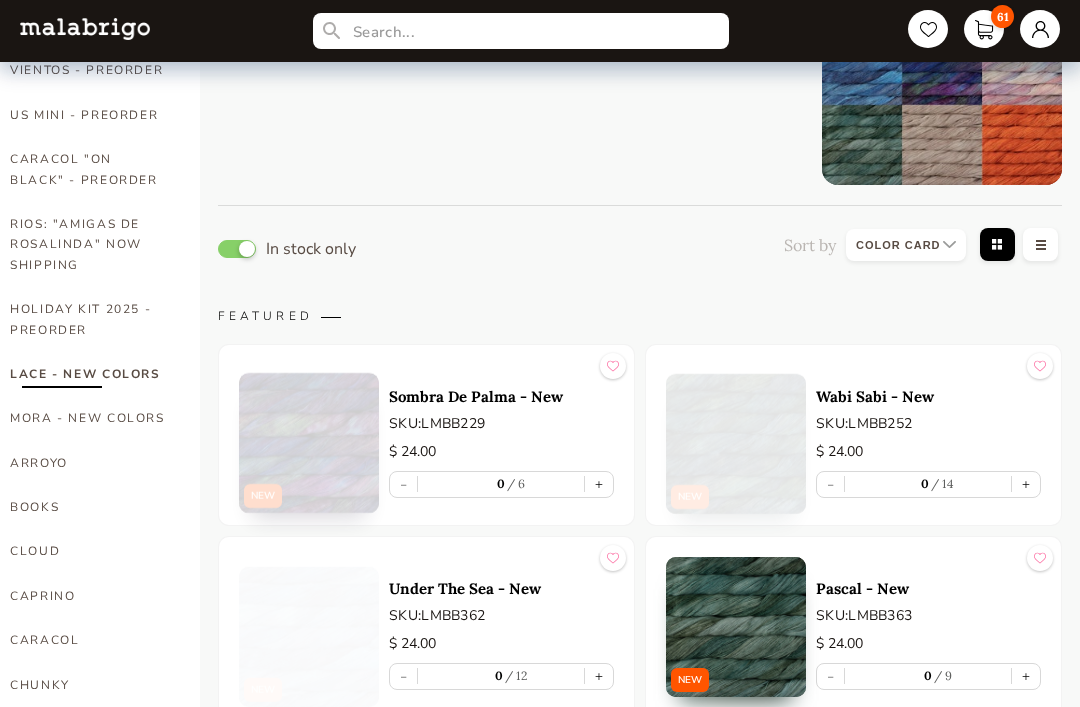 click on "MORA - NEW COLORS" at bounding box center (90, 418) 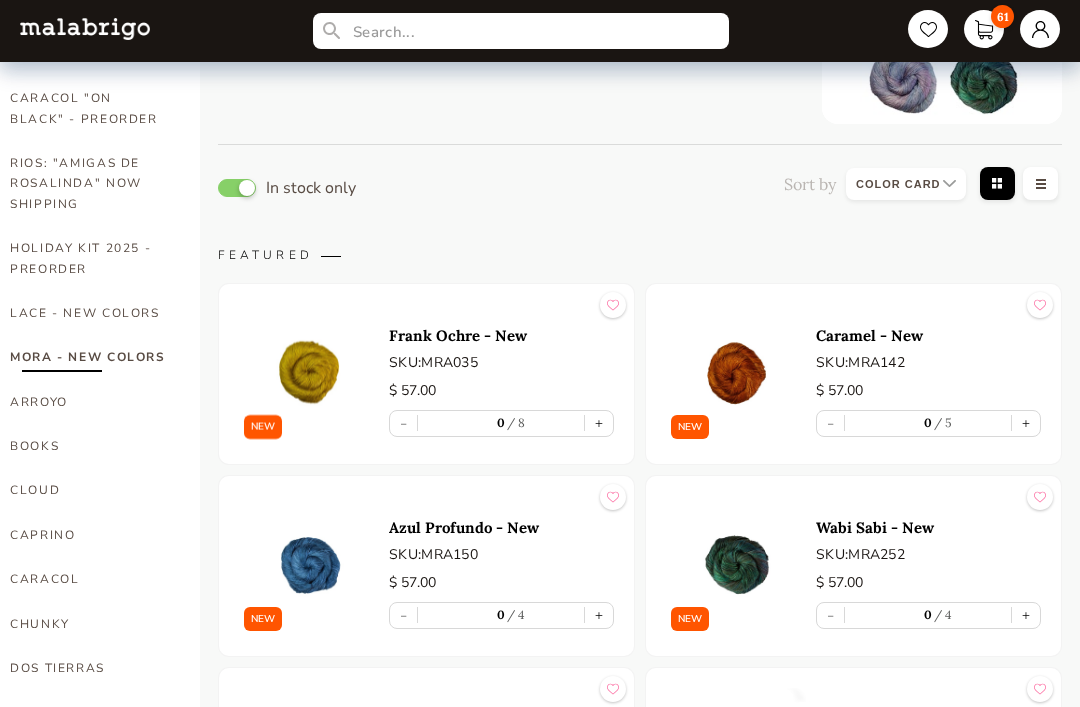 scroll, scrollTop: 208, scrollLeft: 0, axis: vertical 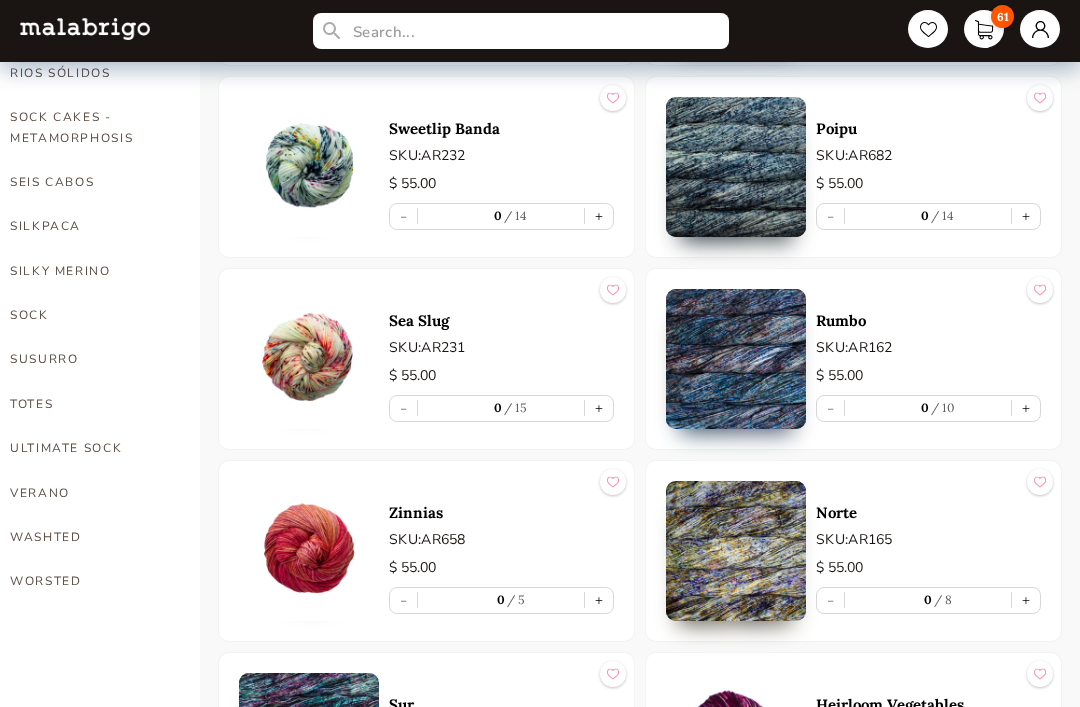 click on "61" at bounding box center [984, 29] 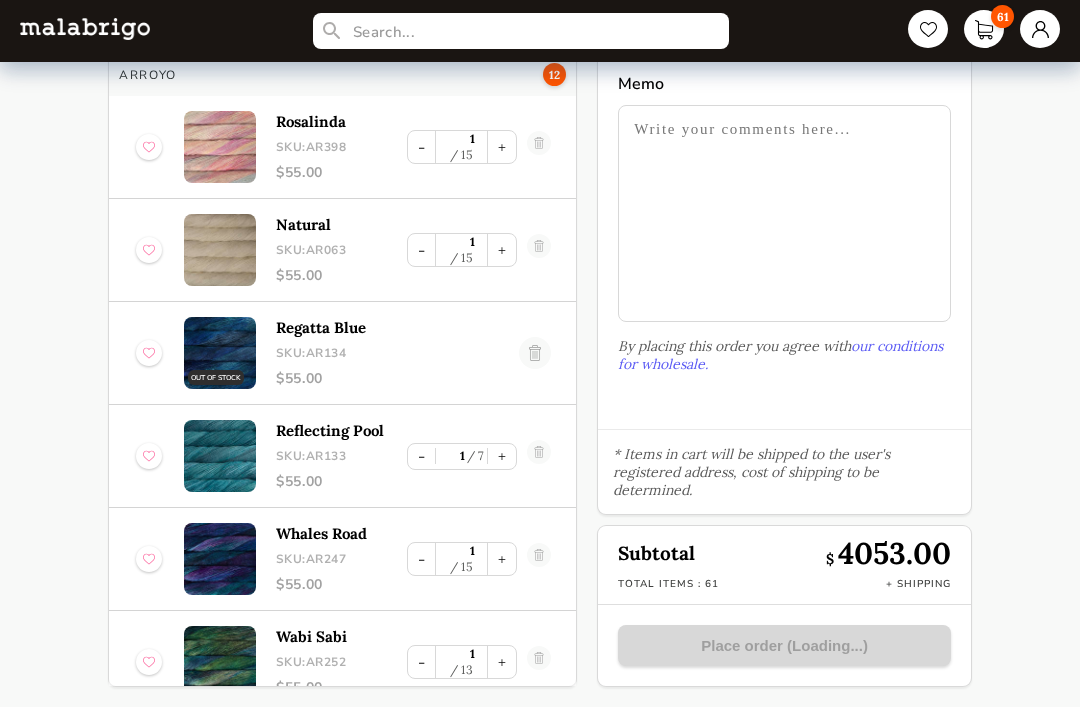 scroll, scrollTop: 50, scrollLeft: 0, axis: vertical 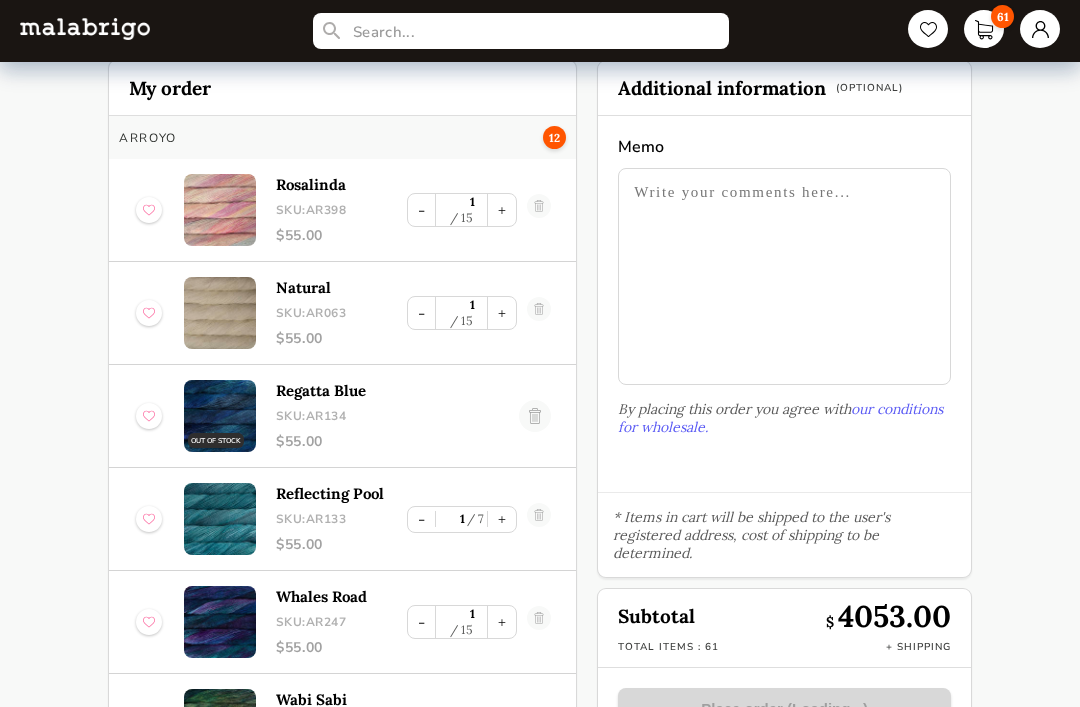 click at bounding box center (535, 416) 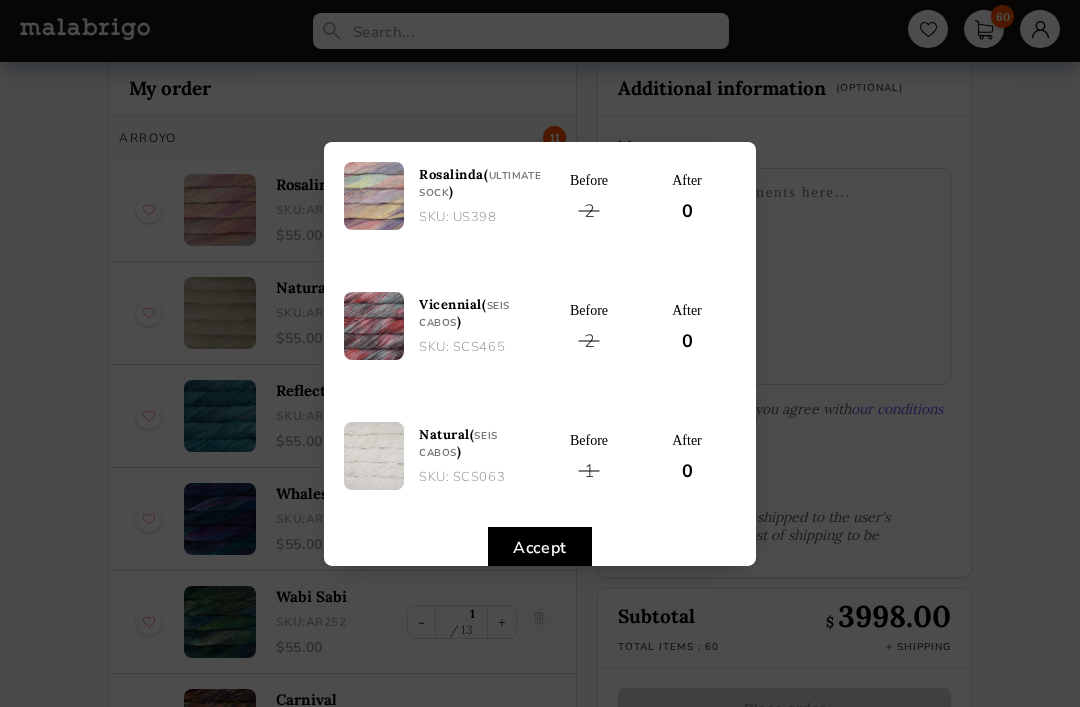 scroll, scrollTop: 64, scrollLeft: 0, axis: vertical 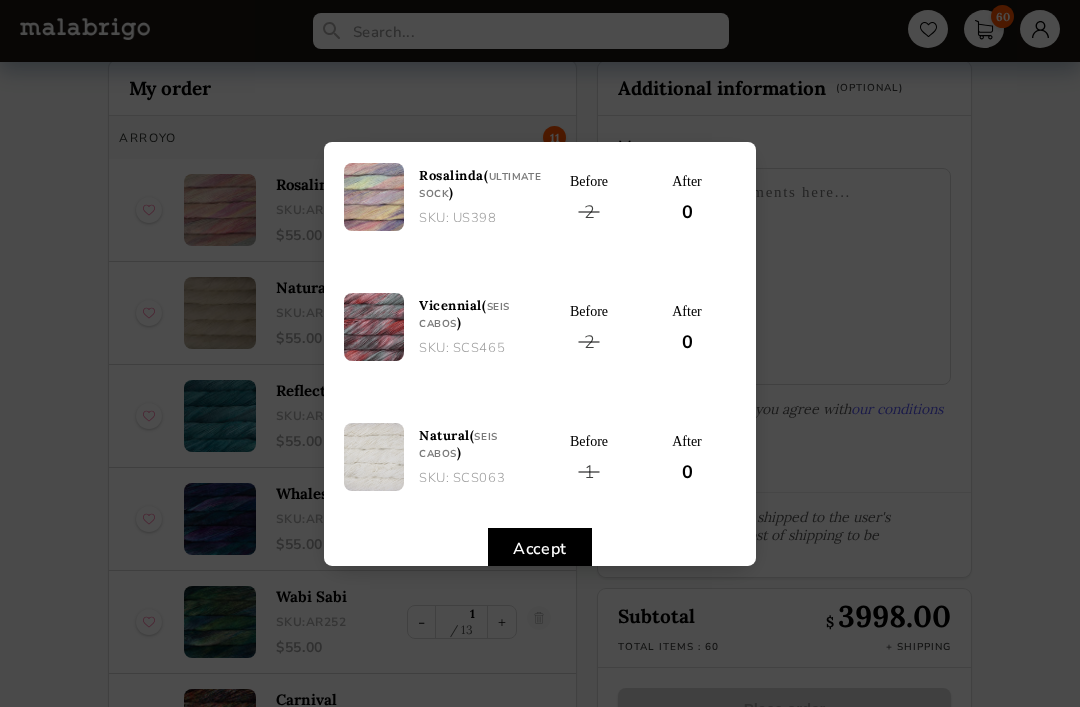 click on "Accept" at bounding box center (540, 548) 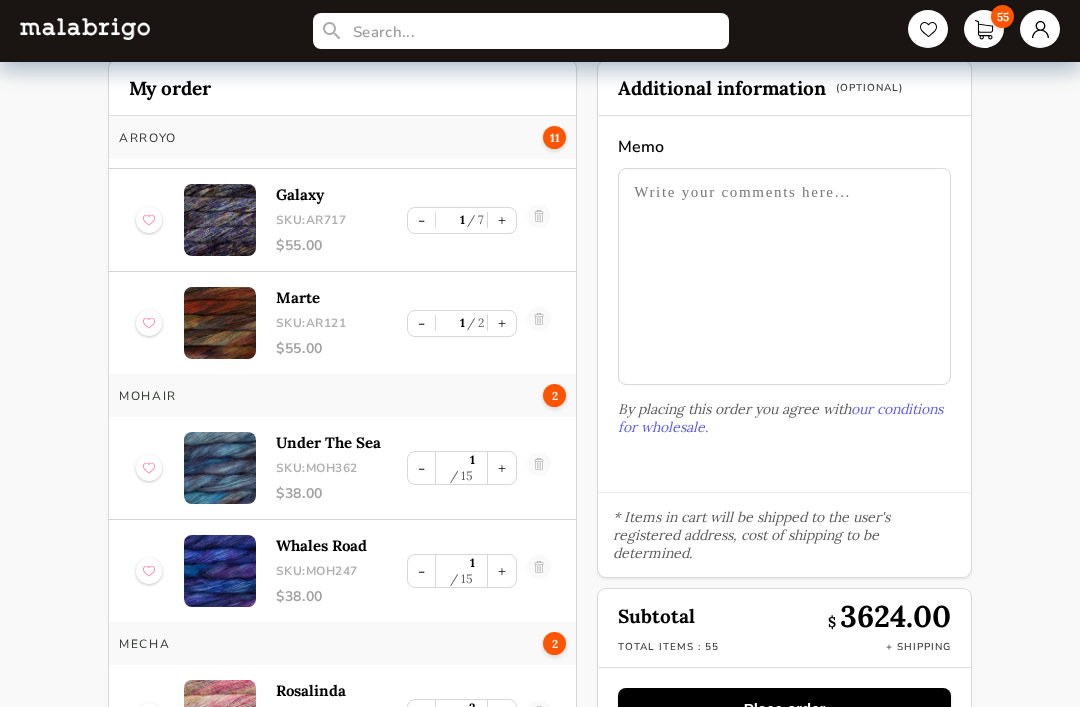 scroll, scrollTop: 711, scrollLeft: 0, axis: vertical 